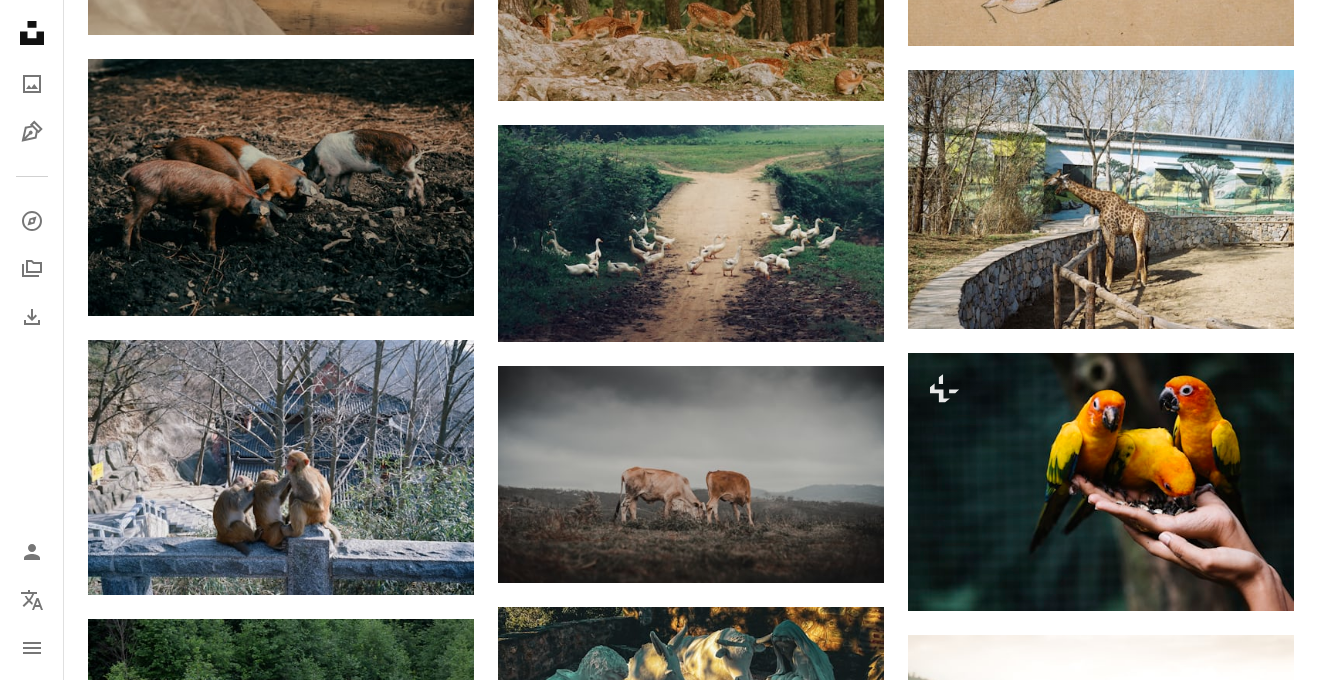 scroll, scrollTop: 95034, scrollLeft: 0, axis: vertical 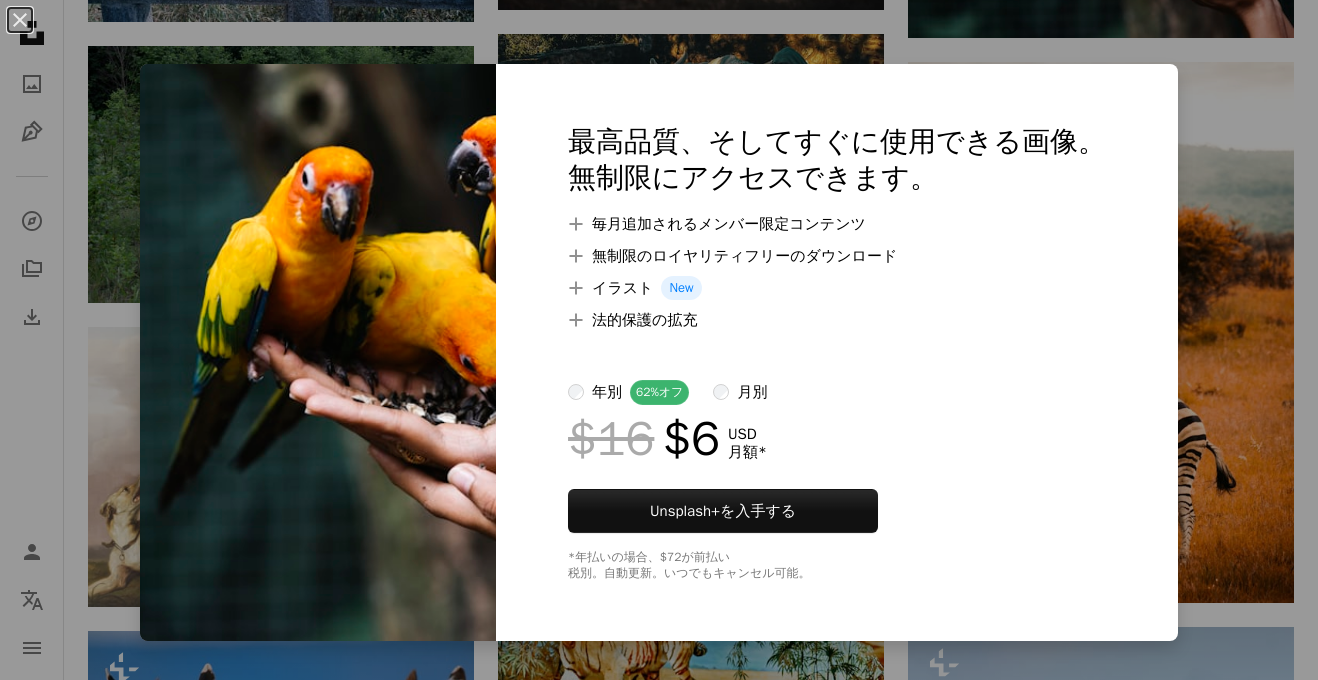 click at bounding box center [837, 204] 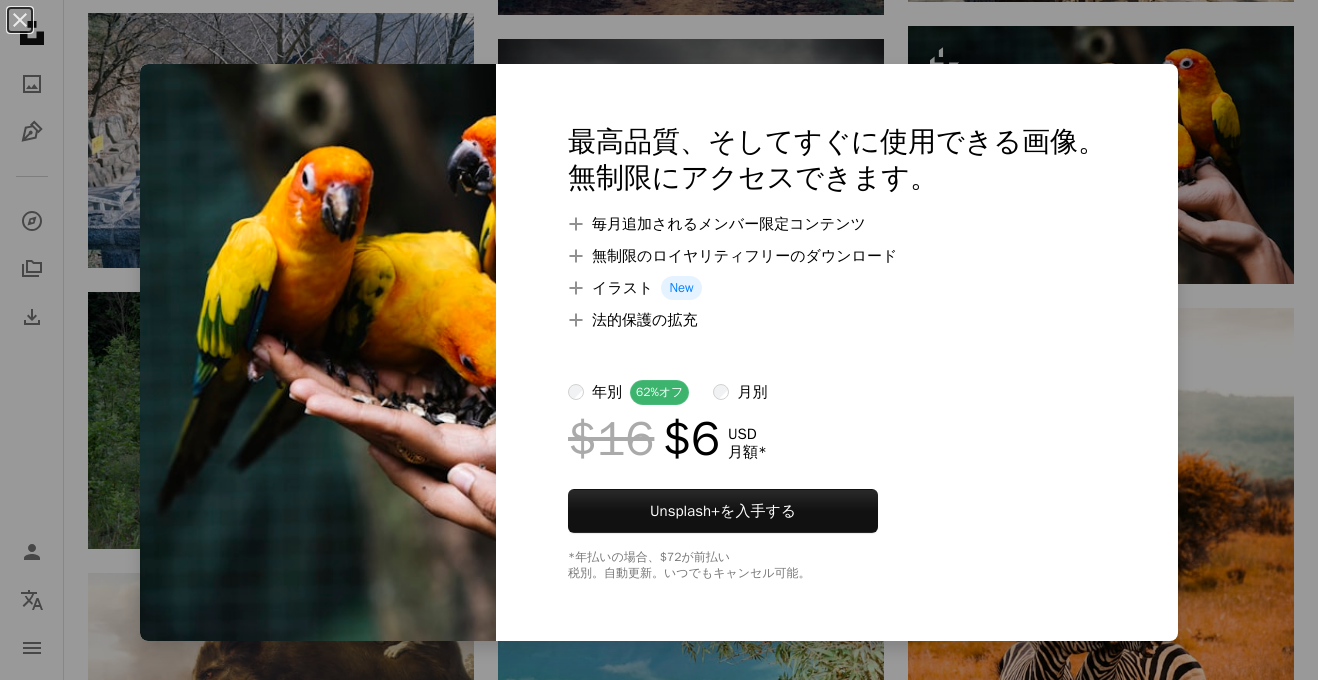 click on "An X shape 最高品質、そしてすぐに使用できる画像。 無制限にアクセスできます。 A plus sign 毎月追加されるメンバー限定コンテンツ A plus sign 無制限のロイヤリティフリーのダウンロード A plus sign イラスト  New A plus sign 法的保護の拡充 年別 62% オフ 月別 $16   $6 USD 月額 * Unsplash+ を入手する *年払いの場合、 $72 が前払い 税別。自動更新。いつでもキャンセル可能。" at bounding box center [659, 340] 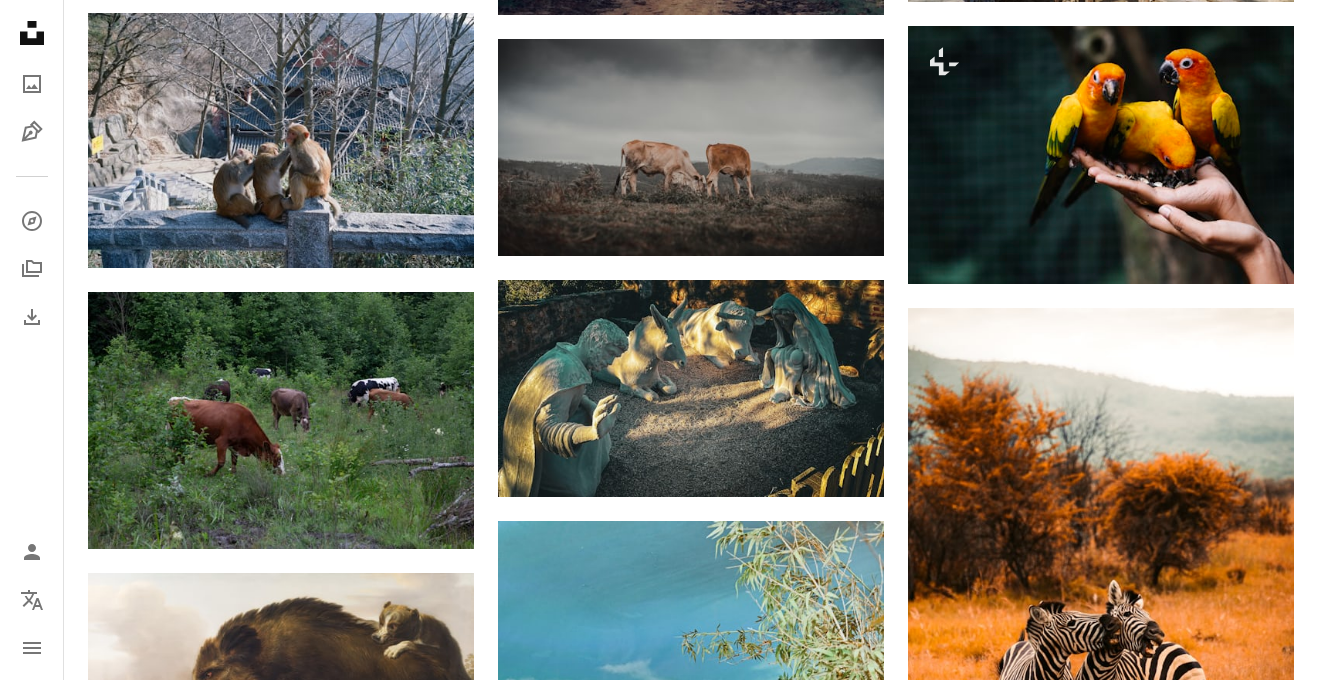 scroll, scrollTop: 95034, scrollLeft: 0, axis: vertical 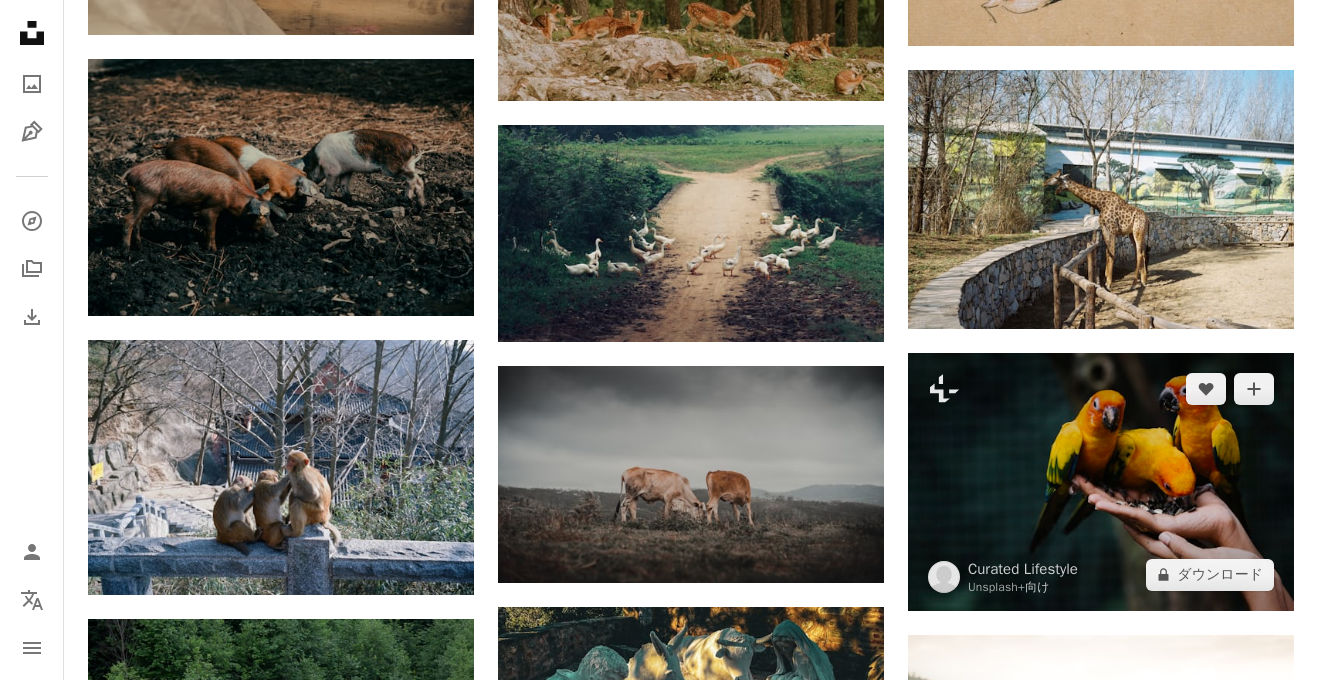 click at bounding box center (1101, 482) 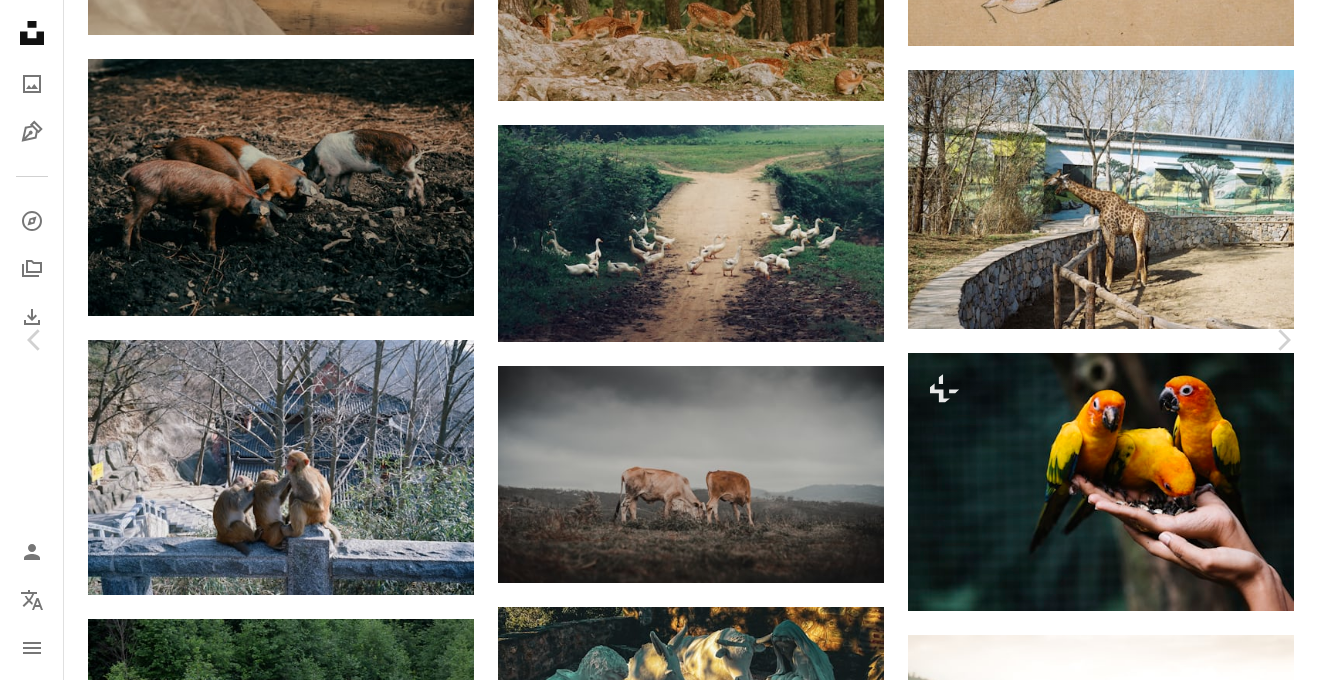 scroll, scrollTop: 1779, scrollLeft: 0, axis: vertical 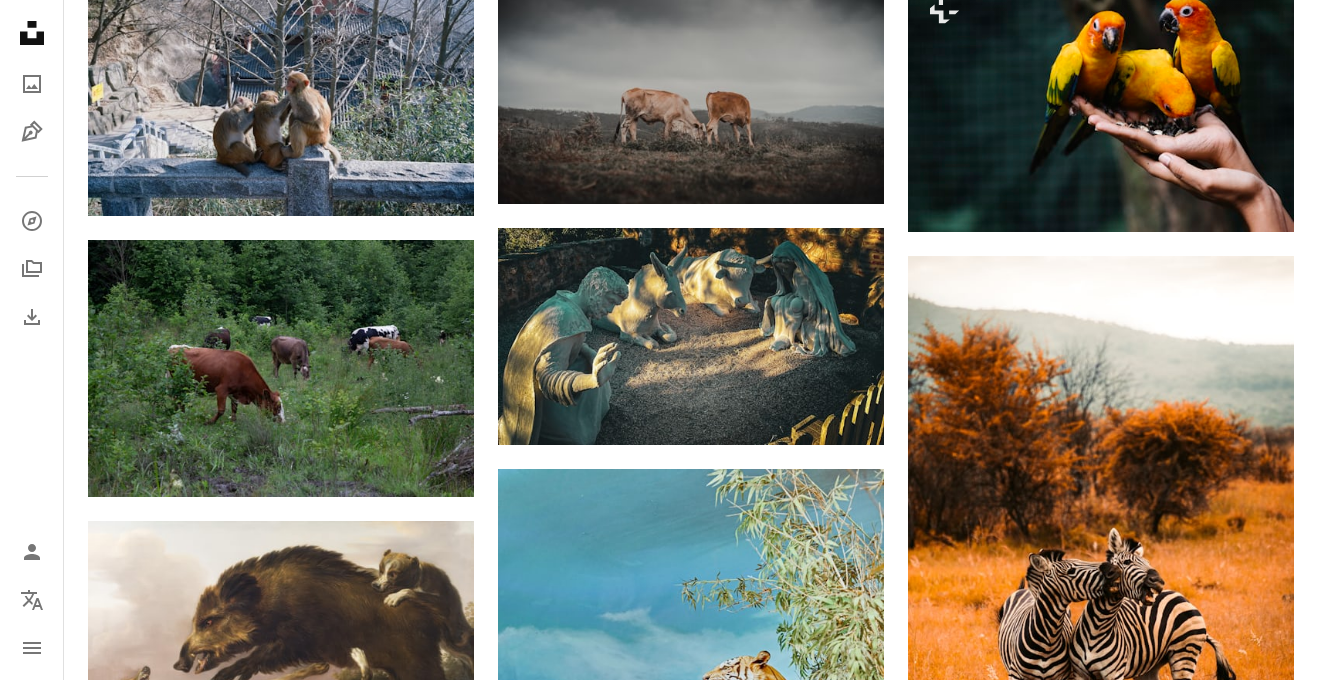 click on "An X shape 最高品質、そしてすぐに使用できる画像。 無制限にアクセスできます。 A plus sign 毎月追加されるメンバー限定コンテンツ A plus sign 無制限のロイヤリティフリーのダウンロード A plus sign イラスト  New A plus sign 法的保護の拡充 年別 62% オフ 月別 $16   $6 USD 月額 * Unsplash+ を入手する *年払いの場合、 $72 が前払い 税別。自動更新。いつでもキャンセル可能。" at bounding box center (659, 4118) 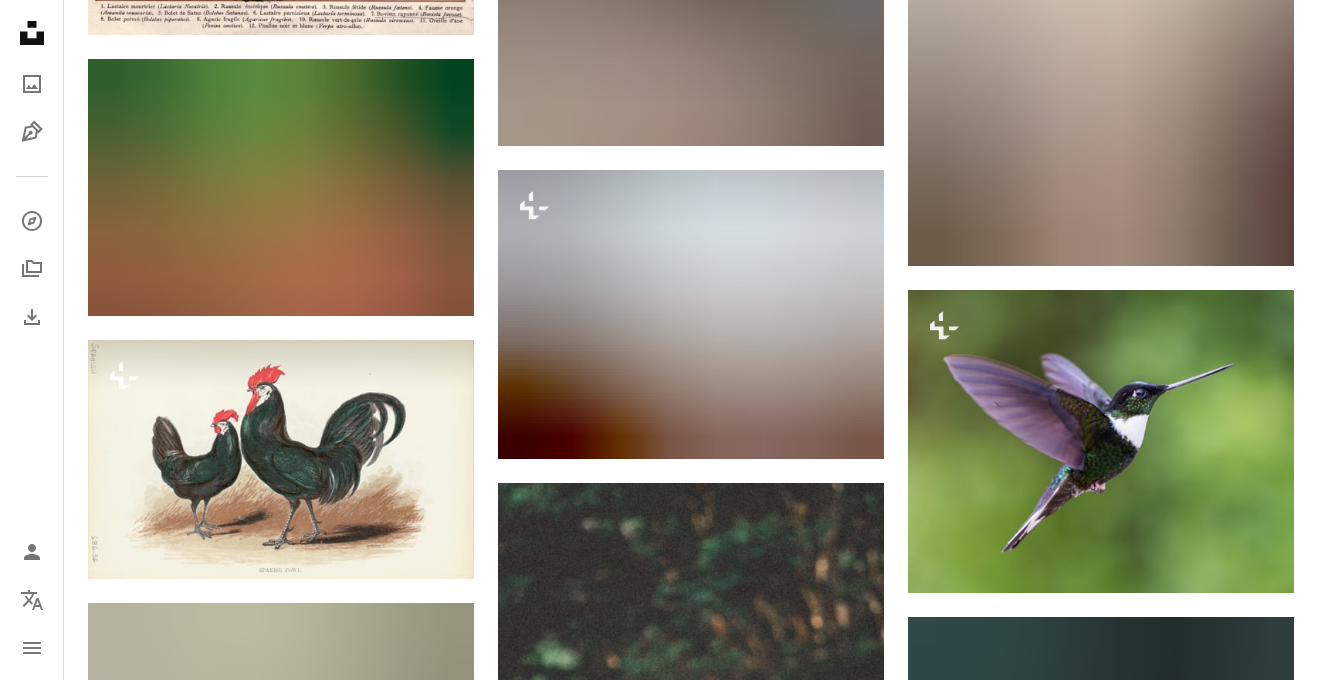 scroll, scrollTop: 103911, scrollLeft: 0, axis: vertical 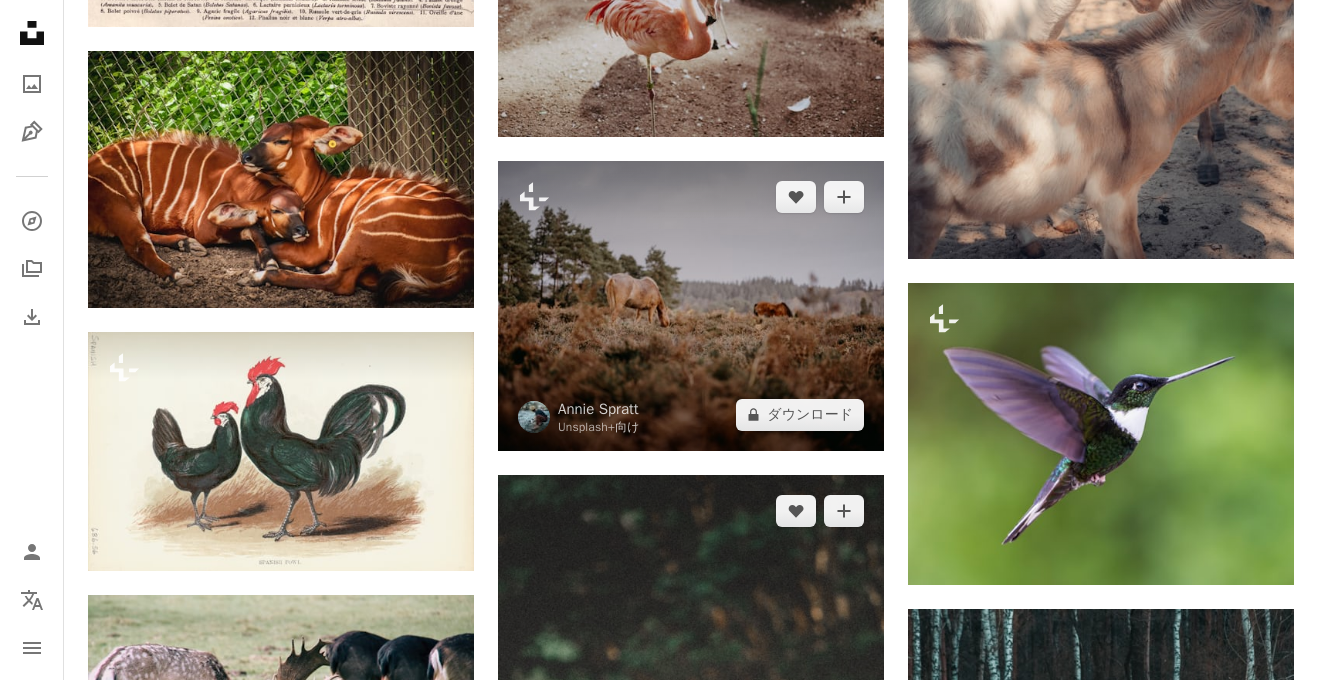 click at bounding box center [691, 306] 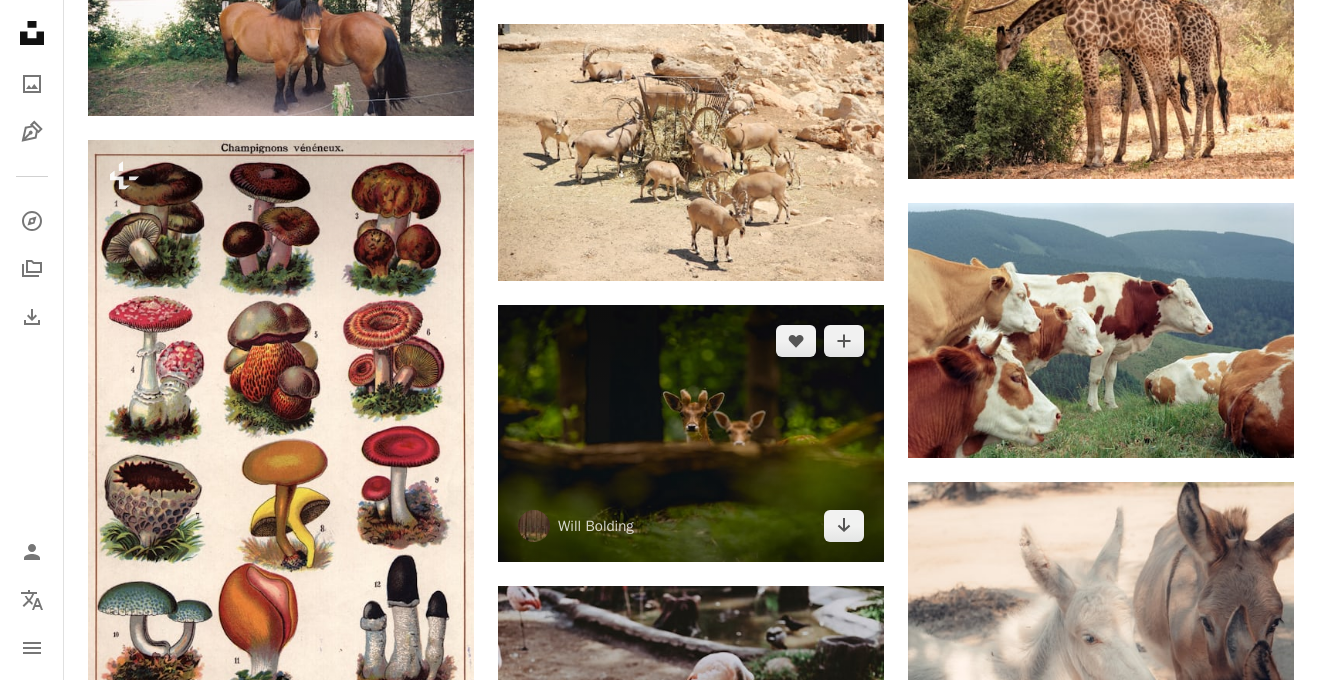 click at bounding box center (691, 433) 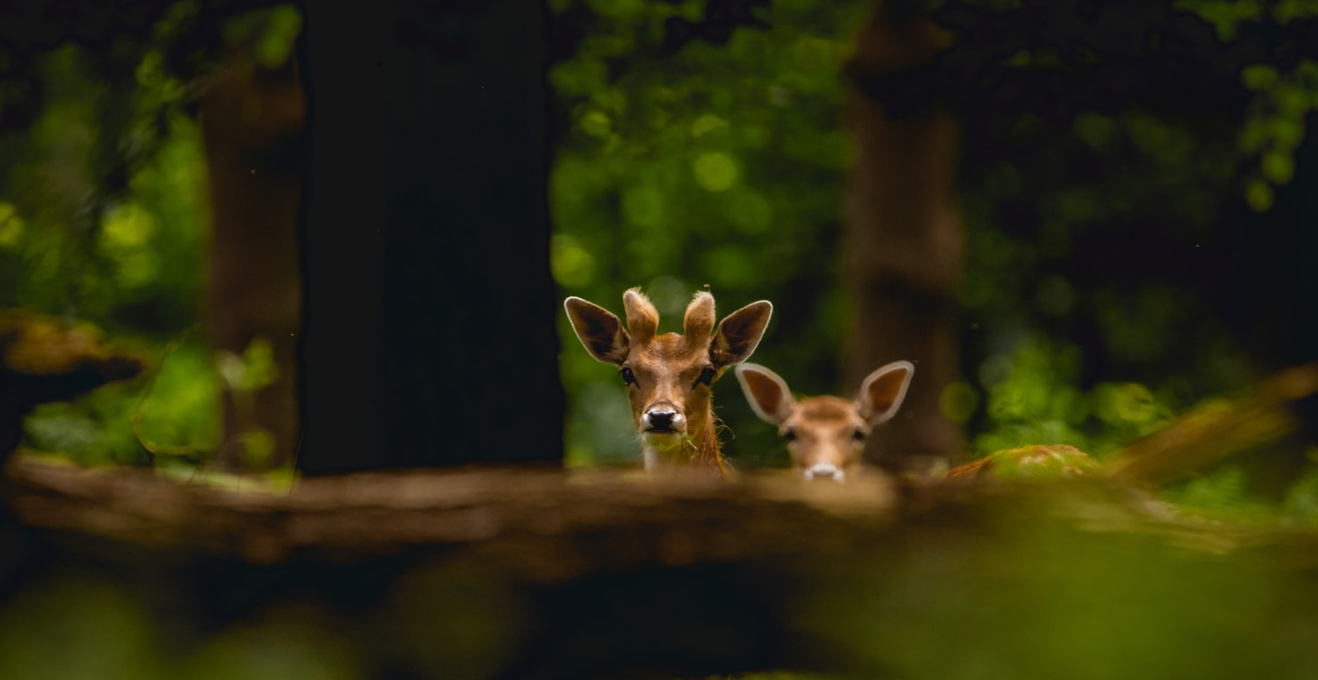 click at bounding box center [659, 439] 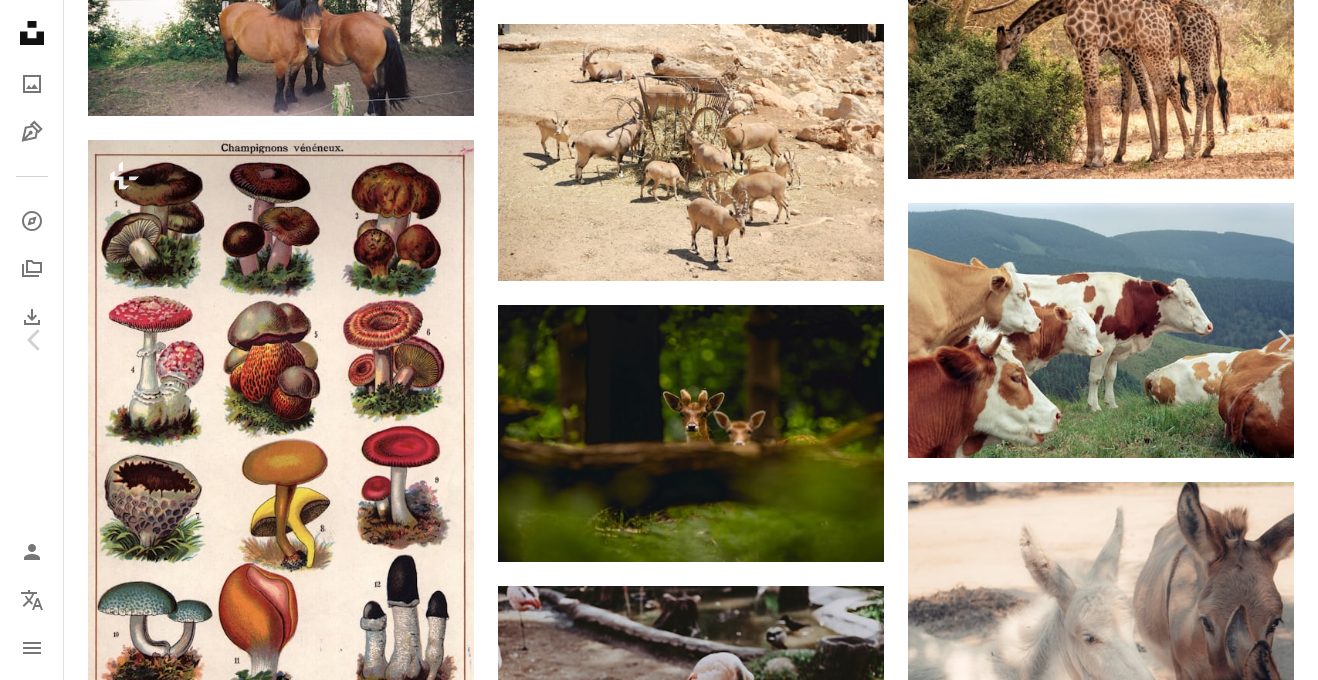 click on "無料ダウンロード" at bounding box center (1105, 5215) 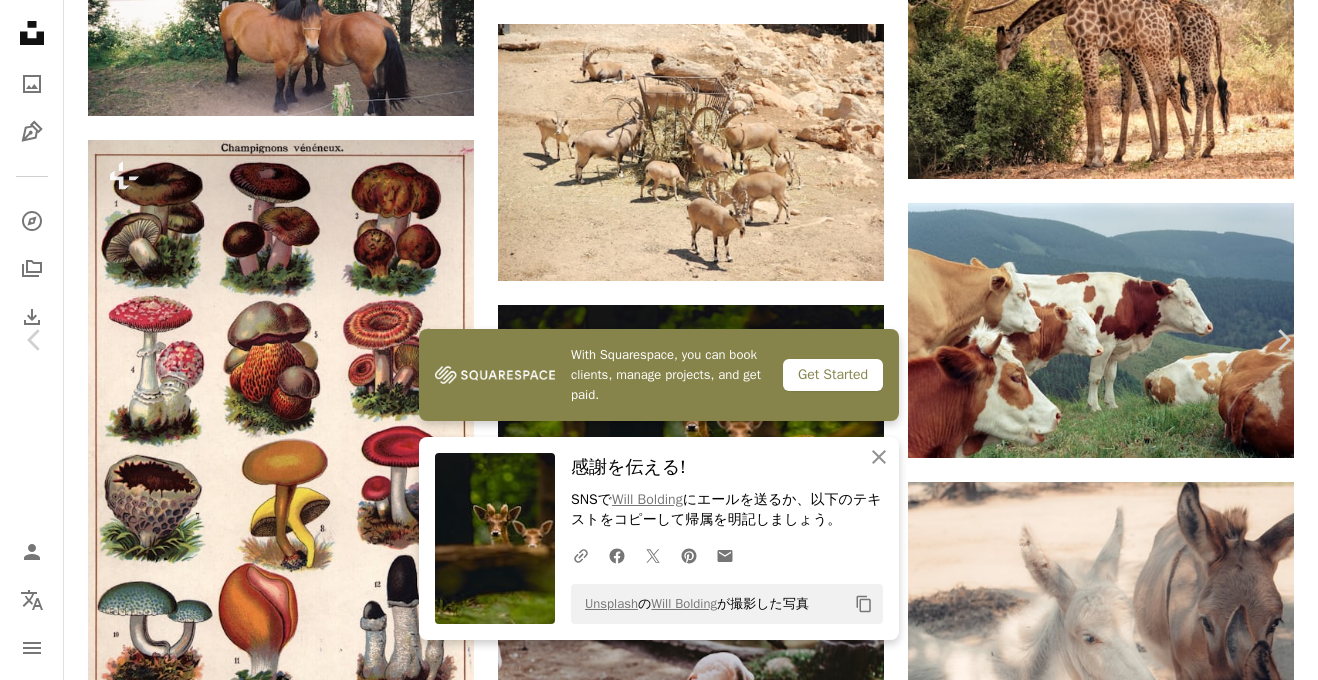 click at bounding box center (652, 5546) 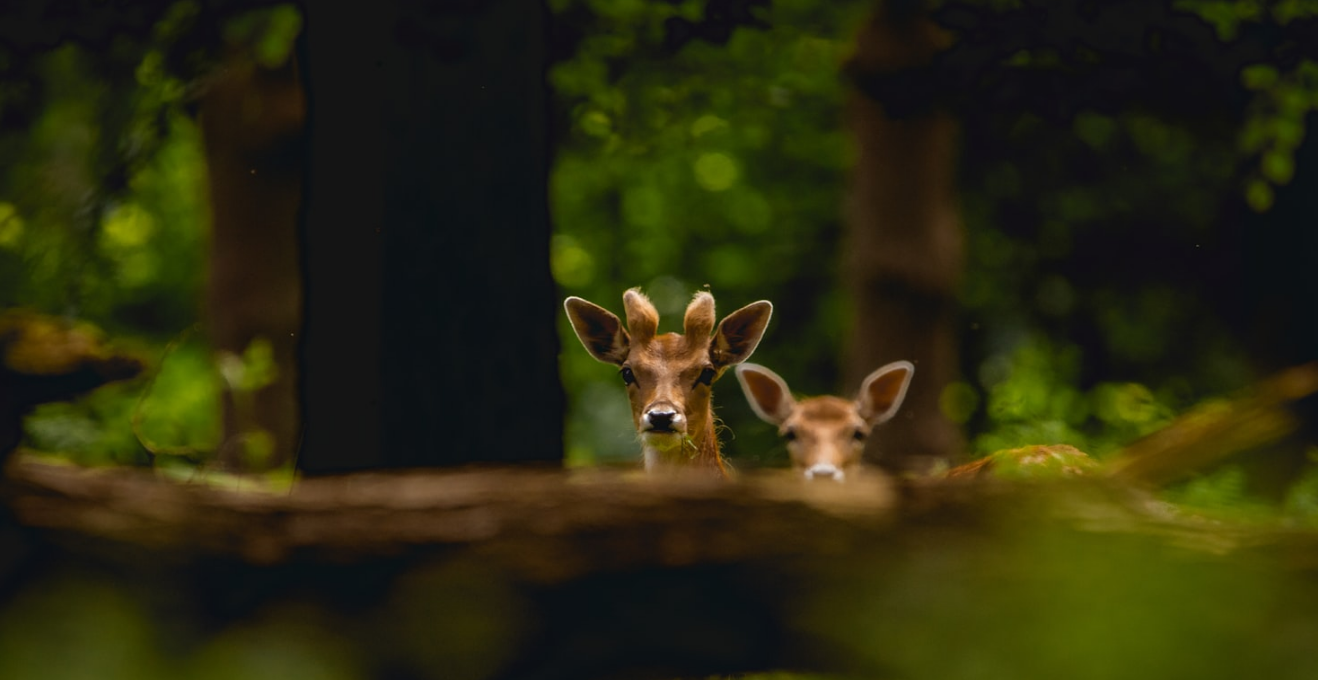 scroll, scrollTop: 100, scrollLeft: 0, axis: vertical 